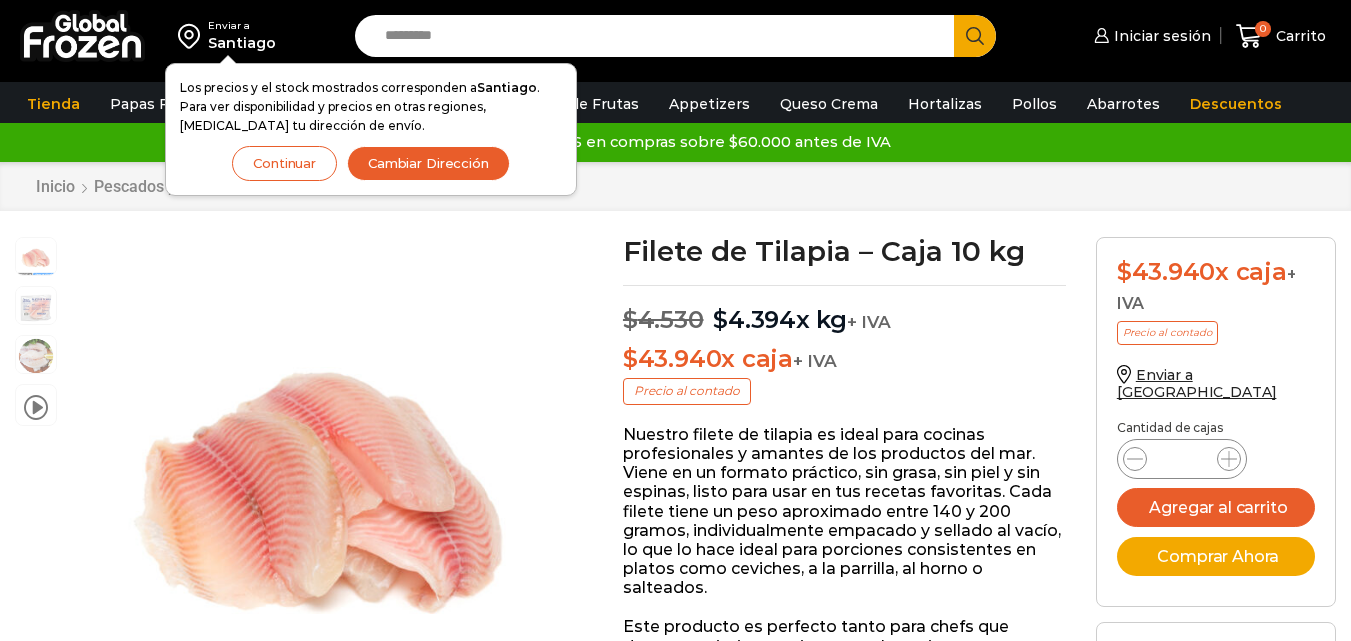 scroll, scrollTop: 1, scrollLeft: 0, axis: vertical 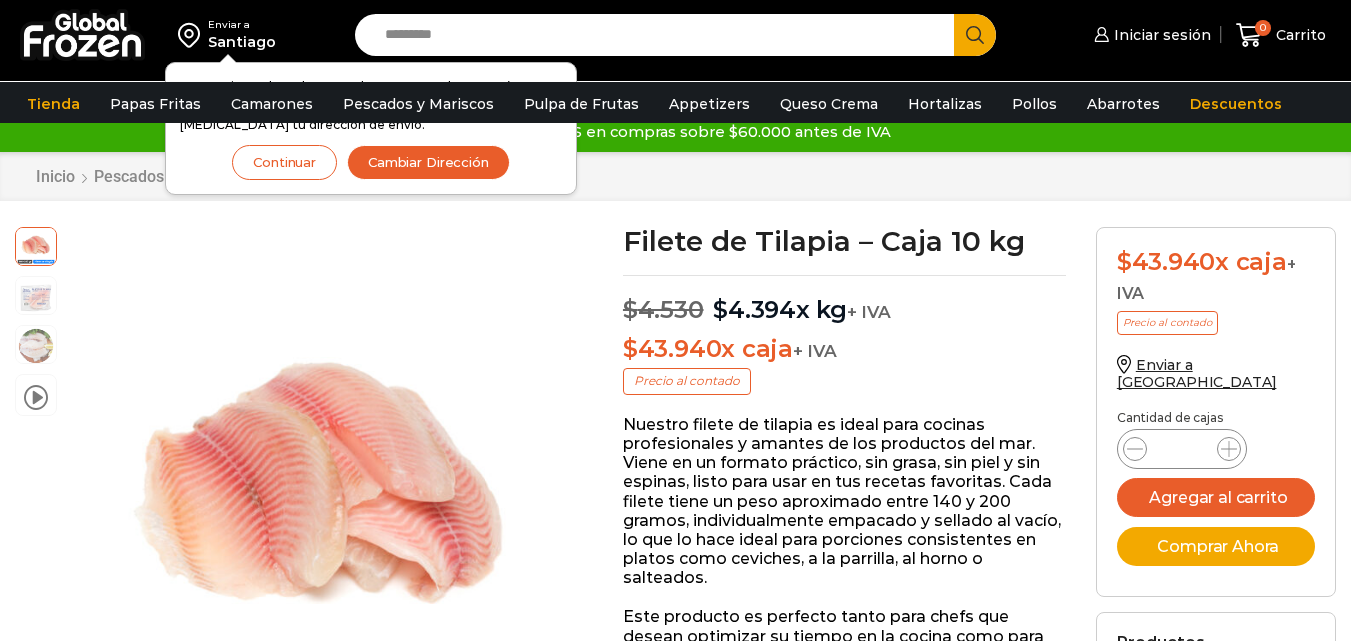 click on "WordPress WooCommerce Themes
Enviar a
Santiago
Los precios y el stock mostrados corresponden a  Santiago . Para ver disponibilidad y precios en otras regiones, cambia tu dirección de envío.
Continuar Cambiar Dirección
Search input
Search" at bounding box center [675, 1530] 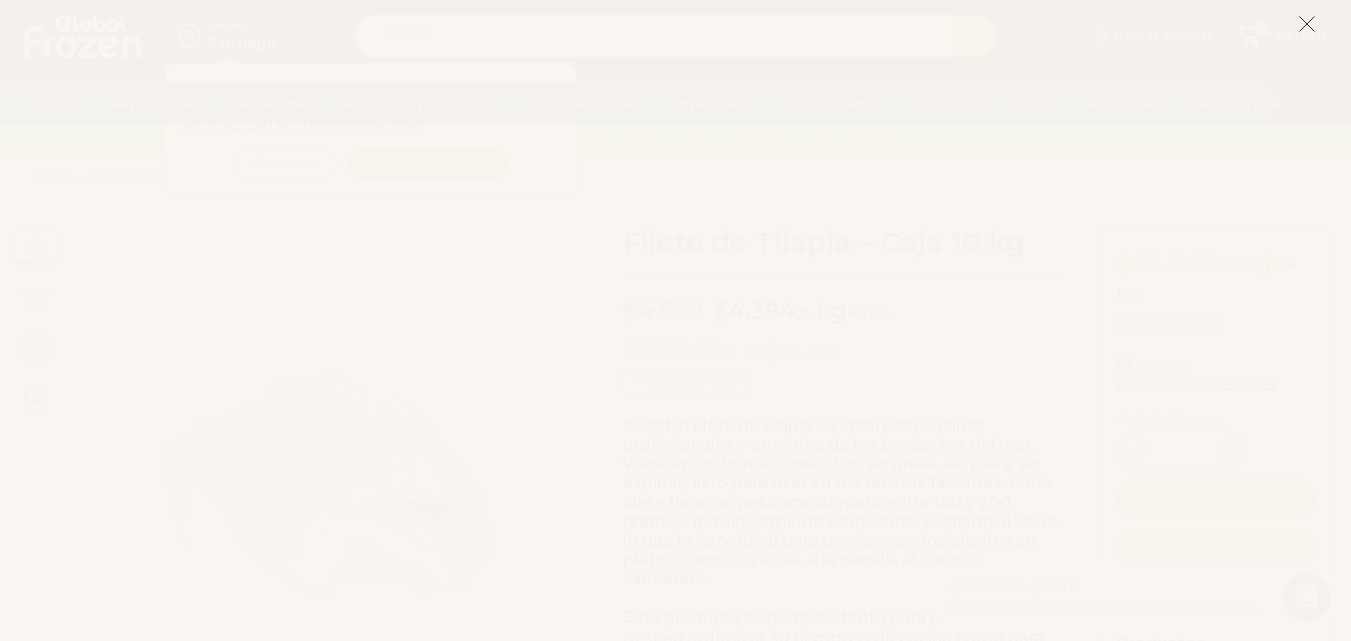 scroll, scrollTop: 0, scrollLeft: 0, axis: both 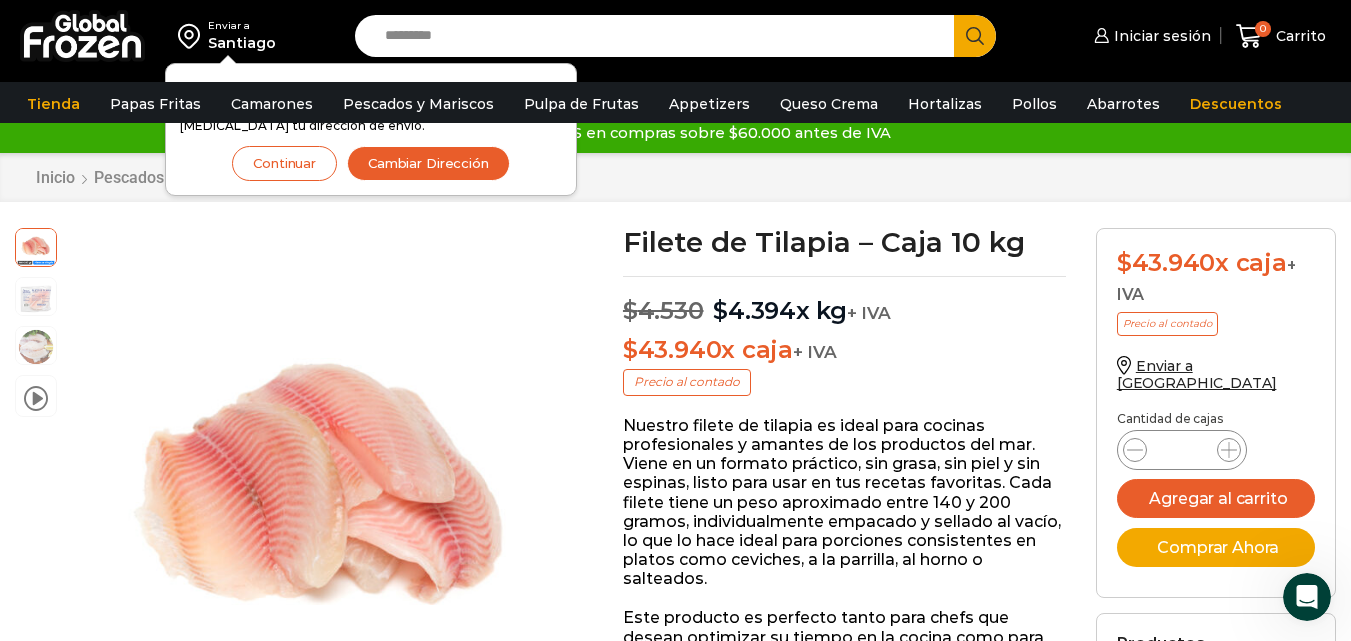 click on "Cambiar Dirección" at bounding box center (428, 163) 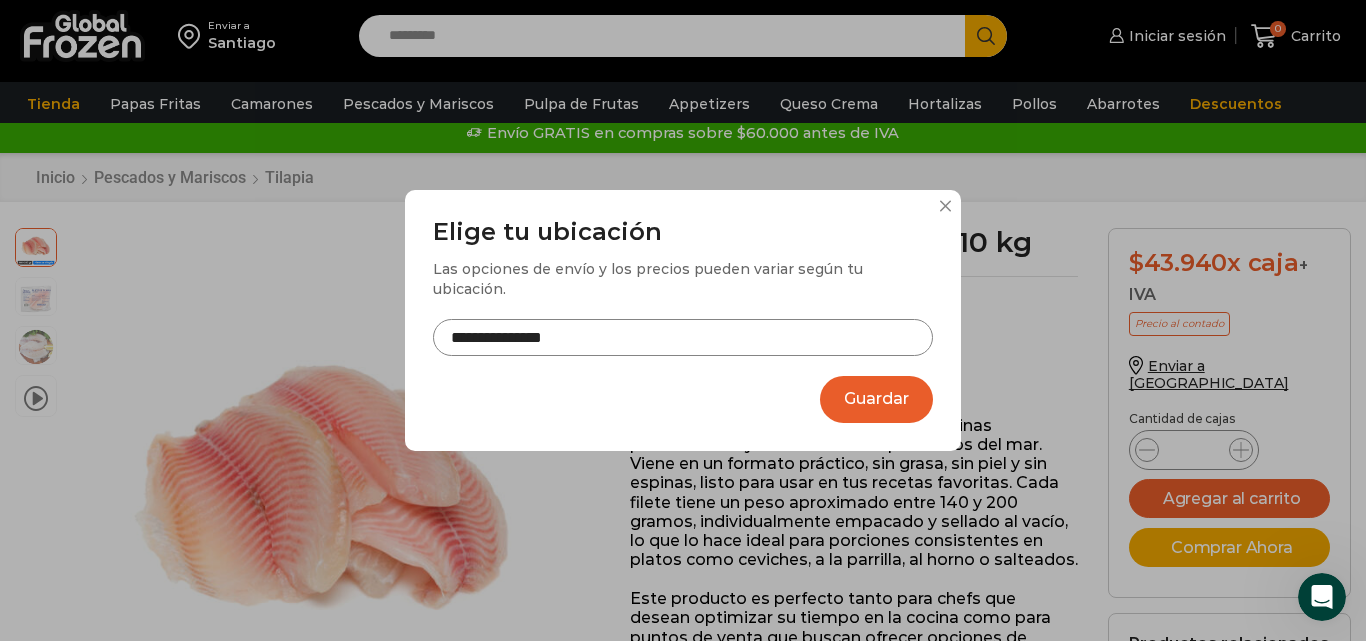 click on "Guardar" at bounding box center (876, 399) 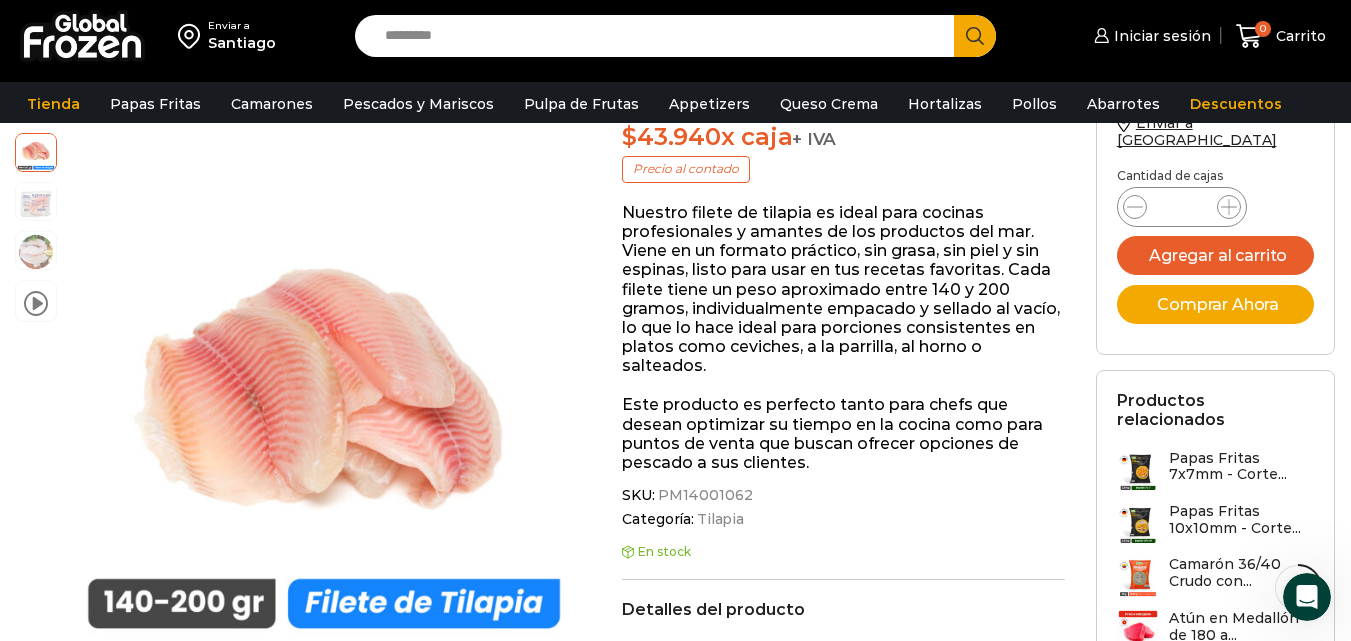 scroll, scrollTop: 0, scrollLeft: 0, axis: both 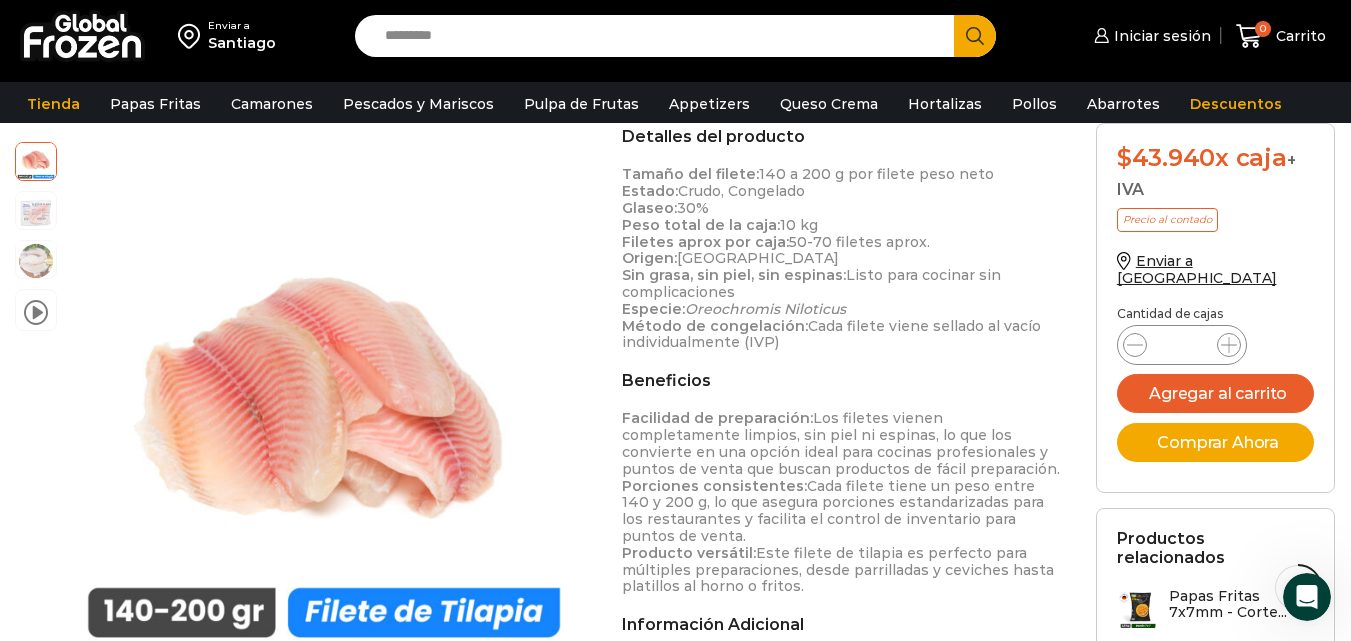 click on "Papas Fritas 7x7mm - Corte..." at bounding box center [1242, 605] 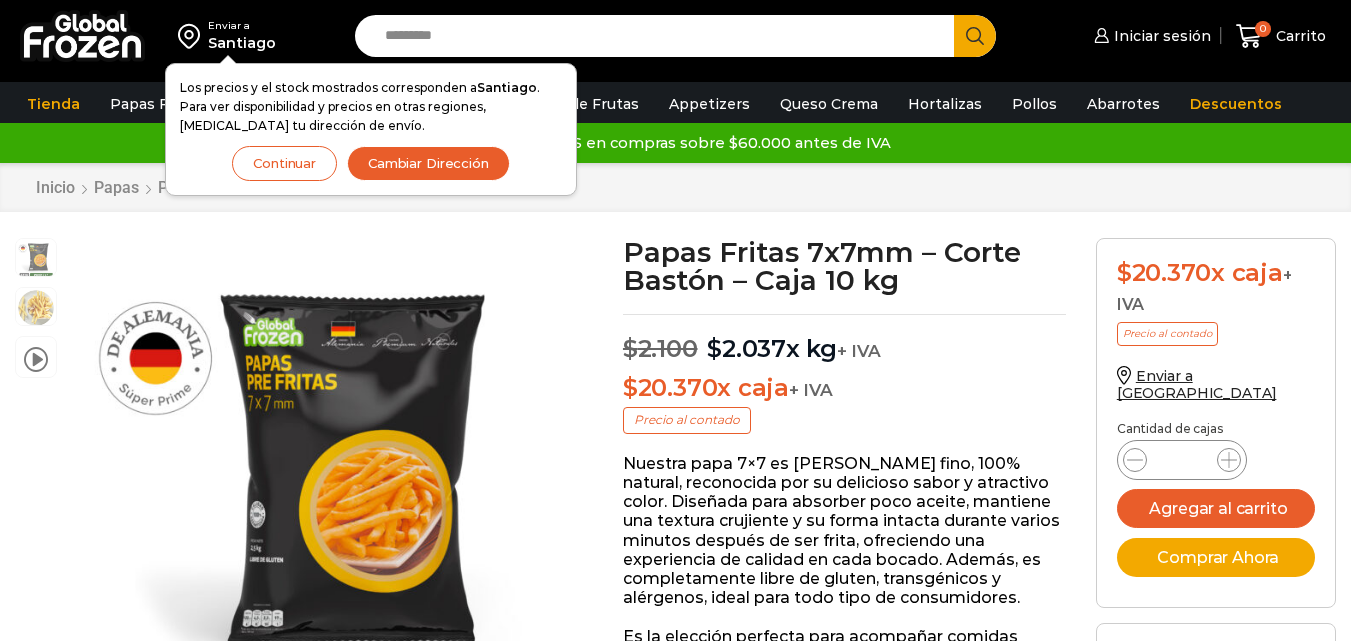 scroll, scrollTop: 1, scrollLeft: 0, axis: vertical 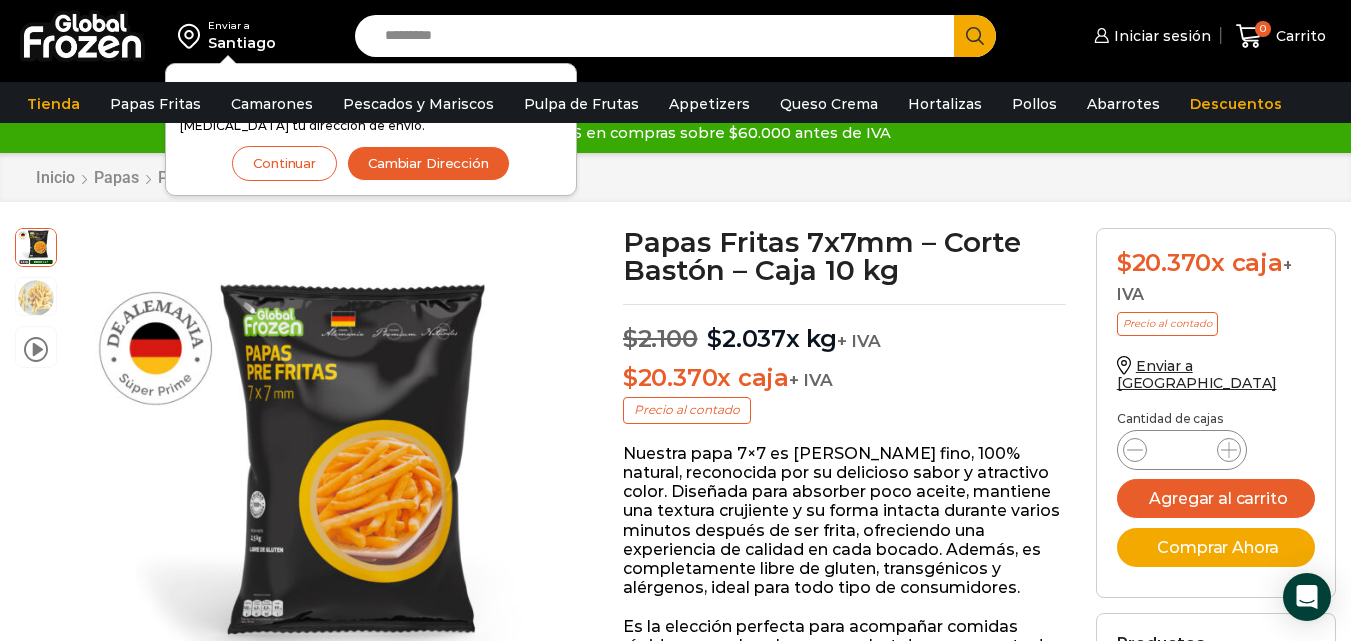 click on "Continuar" at bounding box center (284, 163) 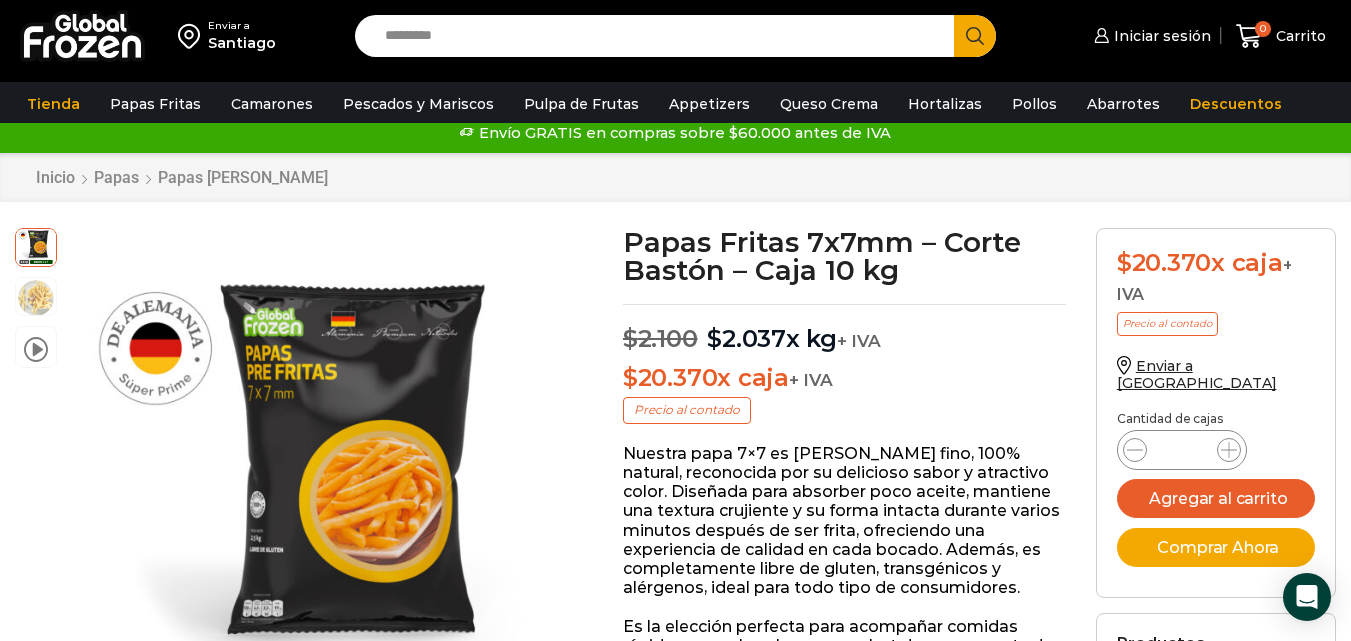 click on "Nuestra papa 7×7 es de corte fino, 100% natural, reconocida por su delicioso sabor y atractivo color. Diseñada para absorber poco aceite, mantiene una textura crujiente y su forma intacta durante varios minutos después de ser frita, ofreciendo una experiencia de calidad en cada bocado. Además, es completamente libre de gluten, transgénicos y alérgenos, ideal para todo tipo de consumidores." at bounding box center [844, 521] 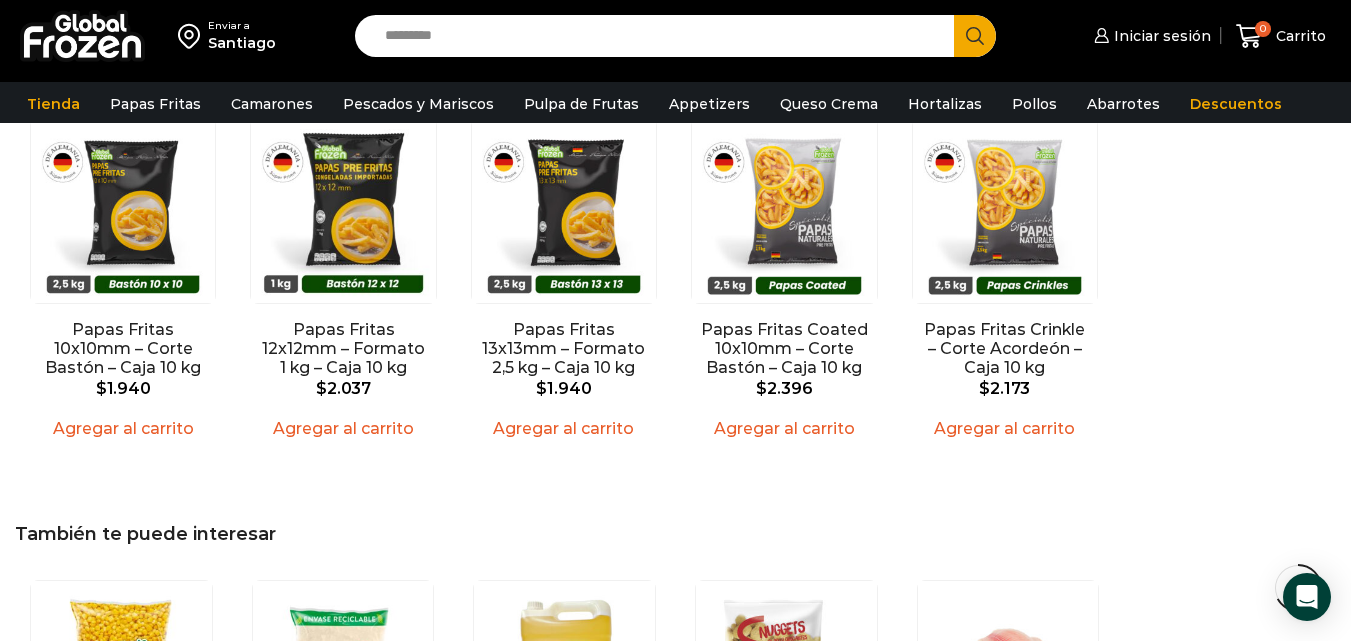 scroll, scrollTop: 1720, scrollLeft: 0, axis: vertical 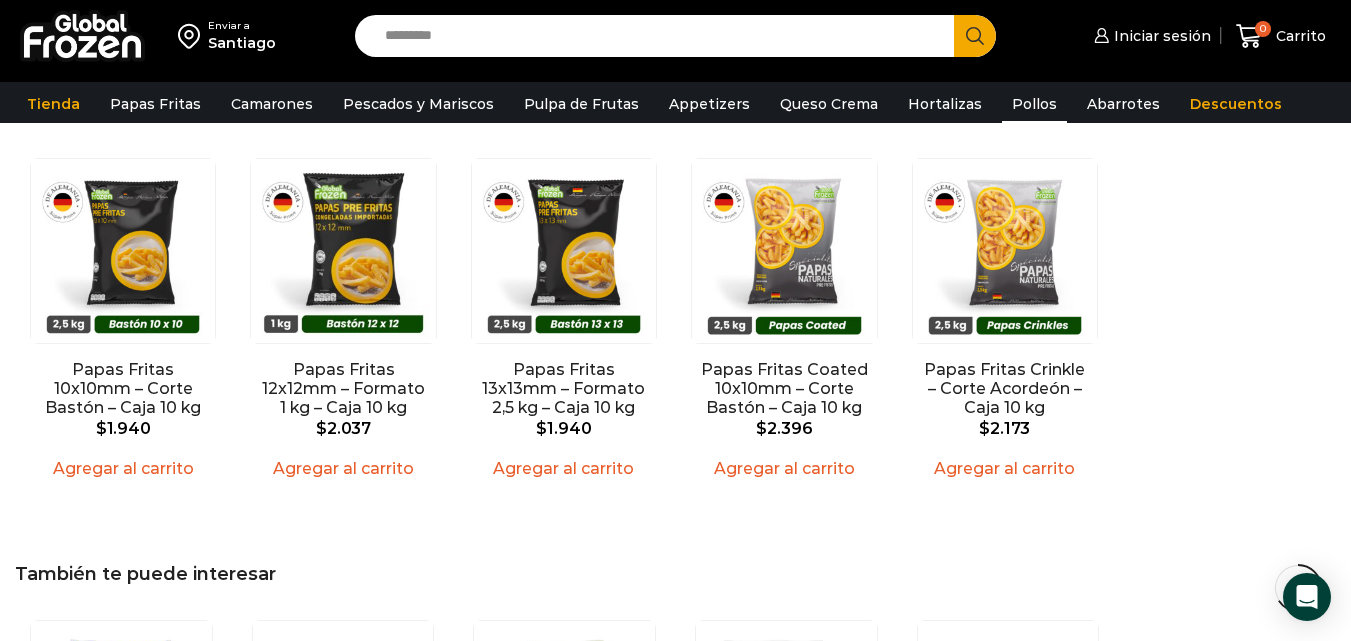 click on "Pollos" at bounding box center (1034, 104) 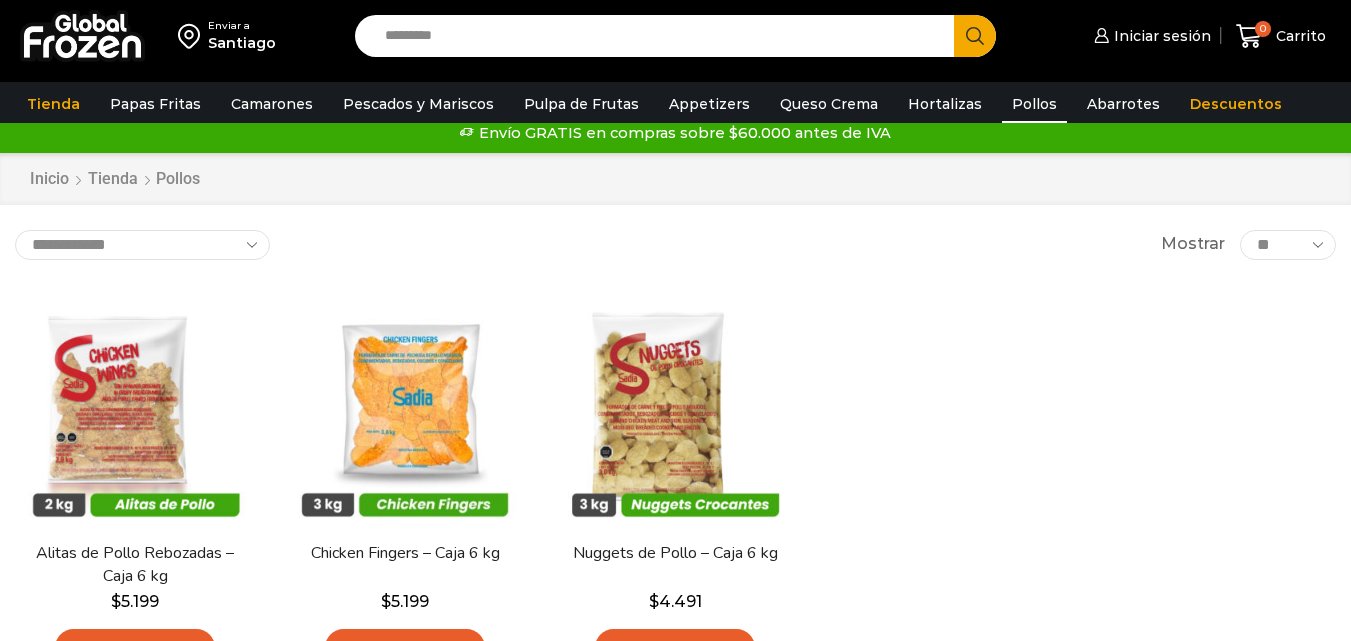 scroll, scrollTop: 0, scrollLeft: 0, axis: both 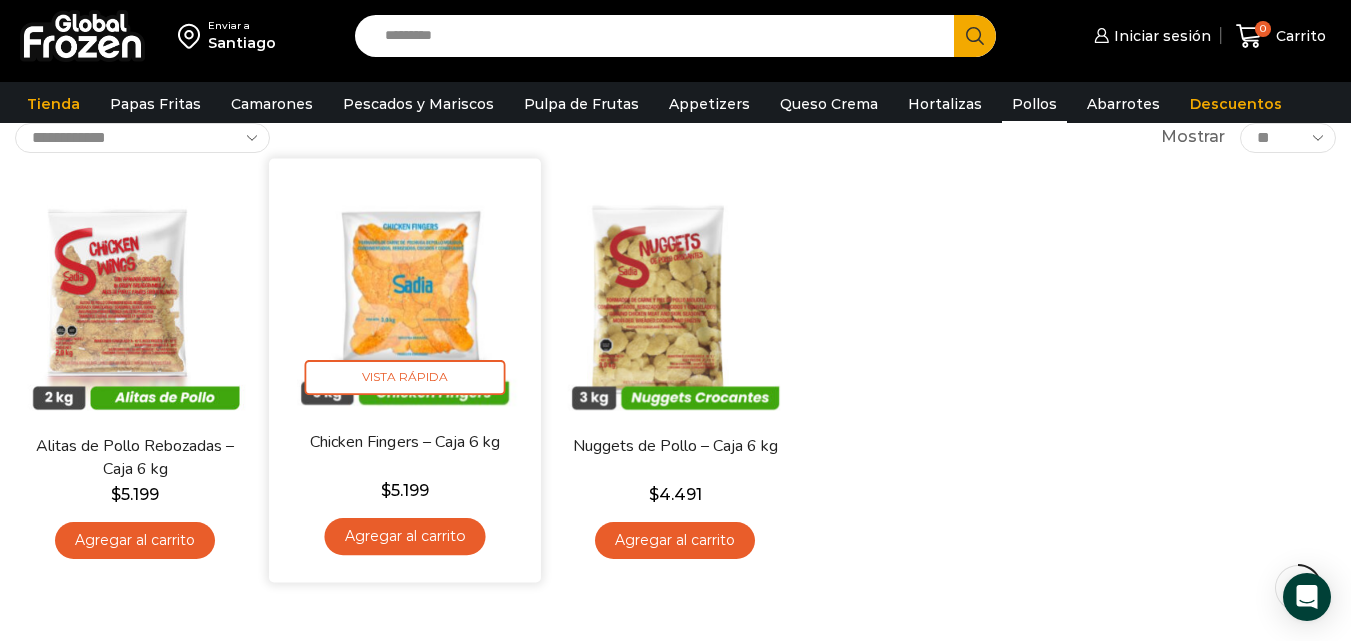 click at bounding box center [405, 294] 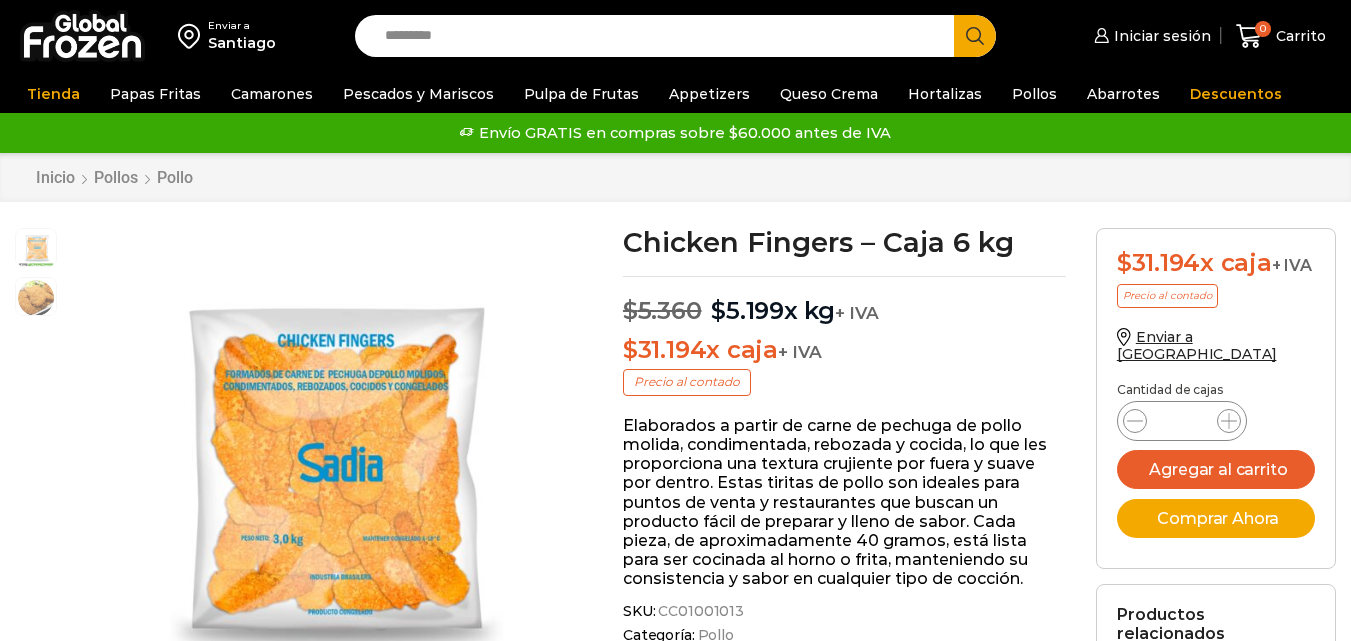 scroll, scrollTop: 1, scrollLeft: 0, axis: vertical 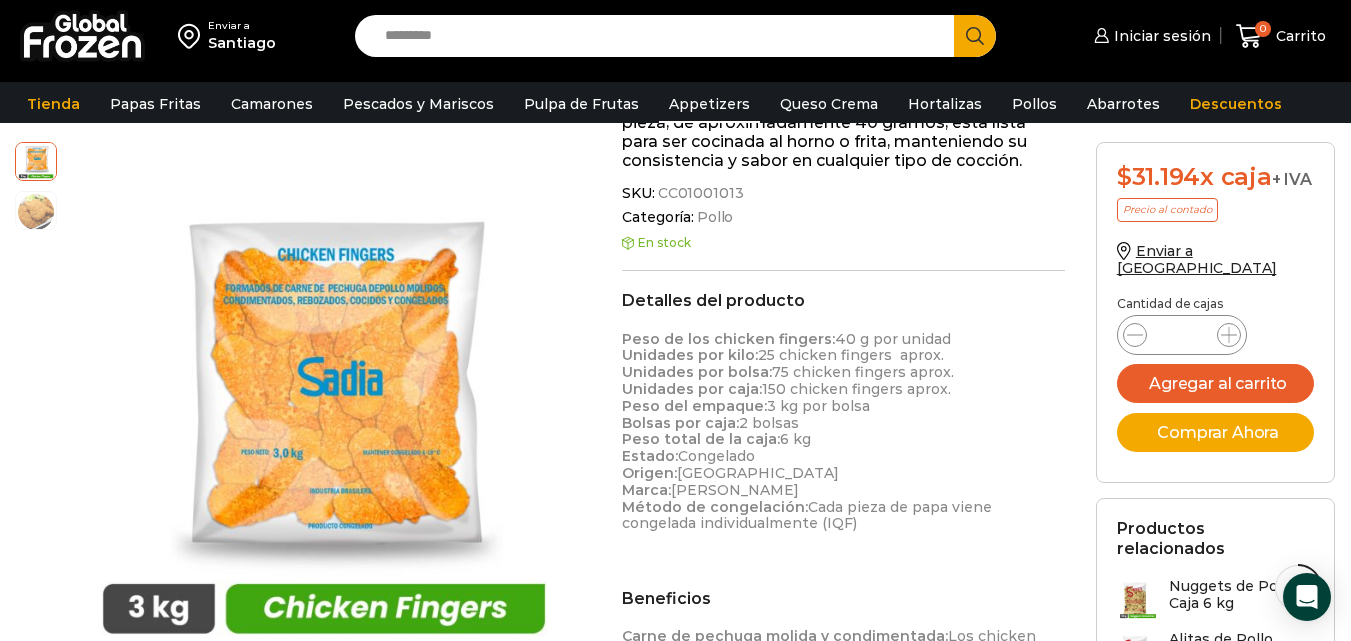 click on "Appetizers" at bounding box center (709, 104) 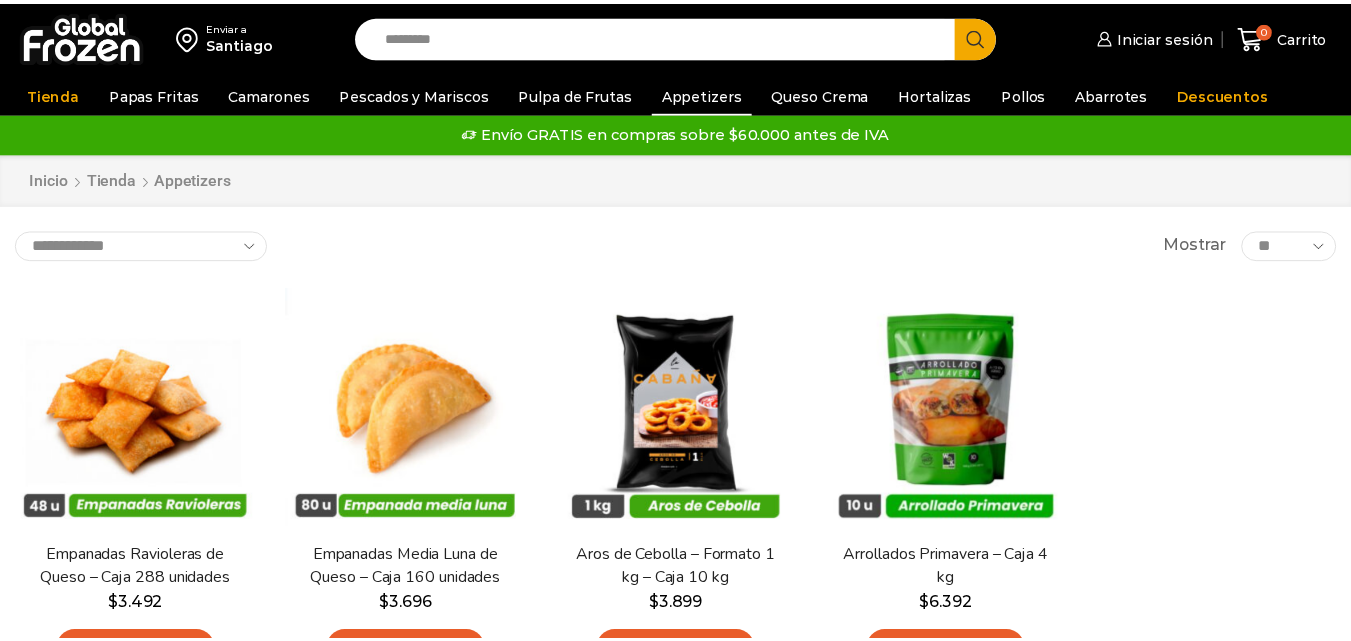 scroll, scrollTop: 0, scrollLeft: 0, axis: both 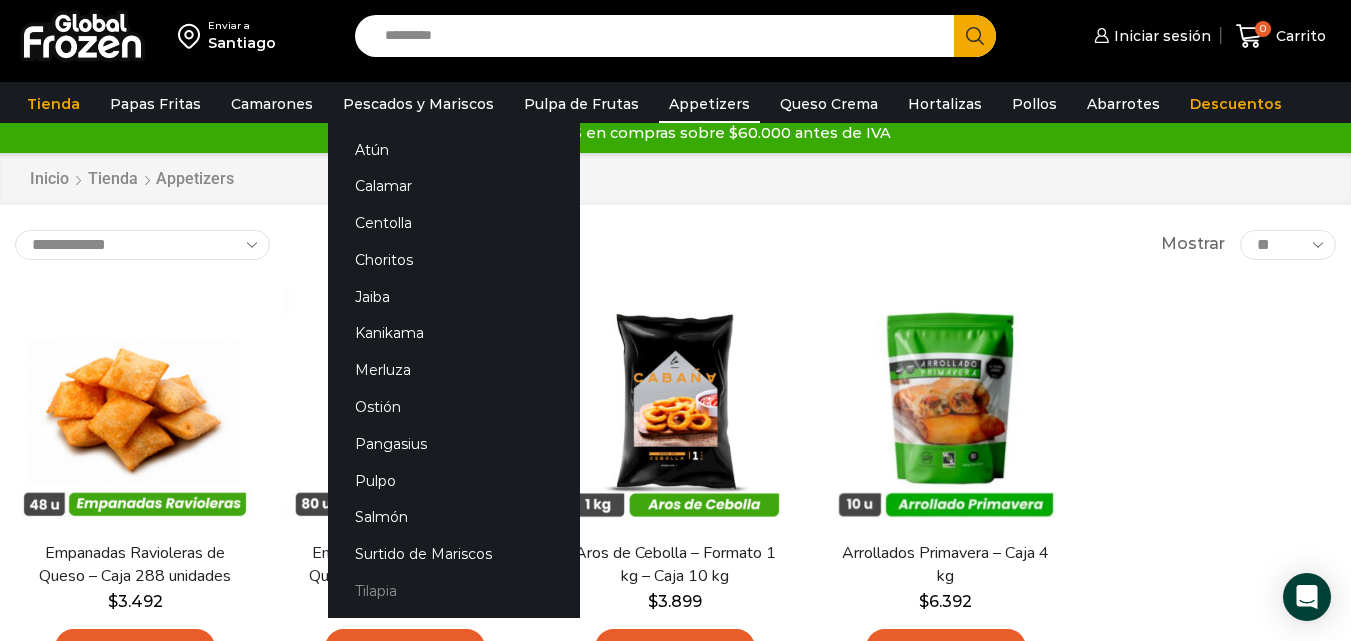 click on "Tilapia" at bounding box center [454, 591] 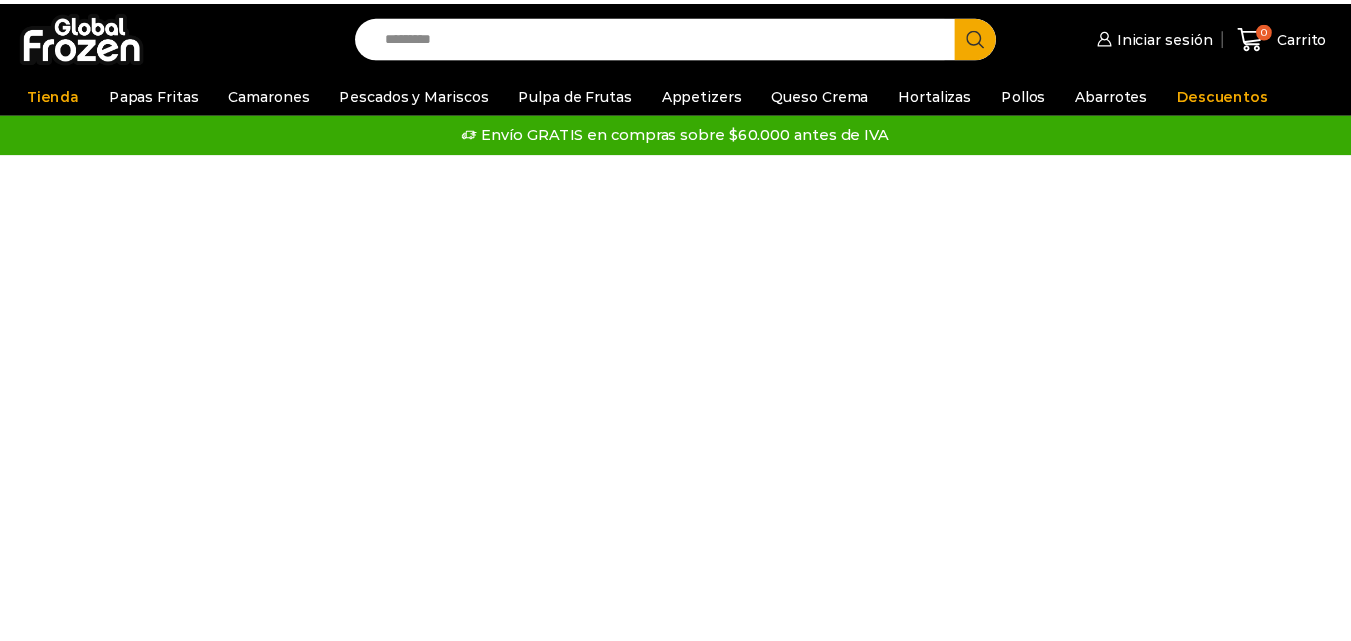 scroll, scrollTop: 0, scrollLeft: 0, axis: both 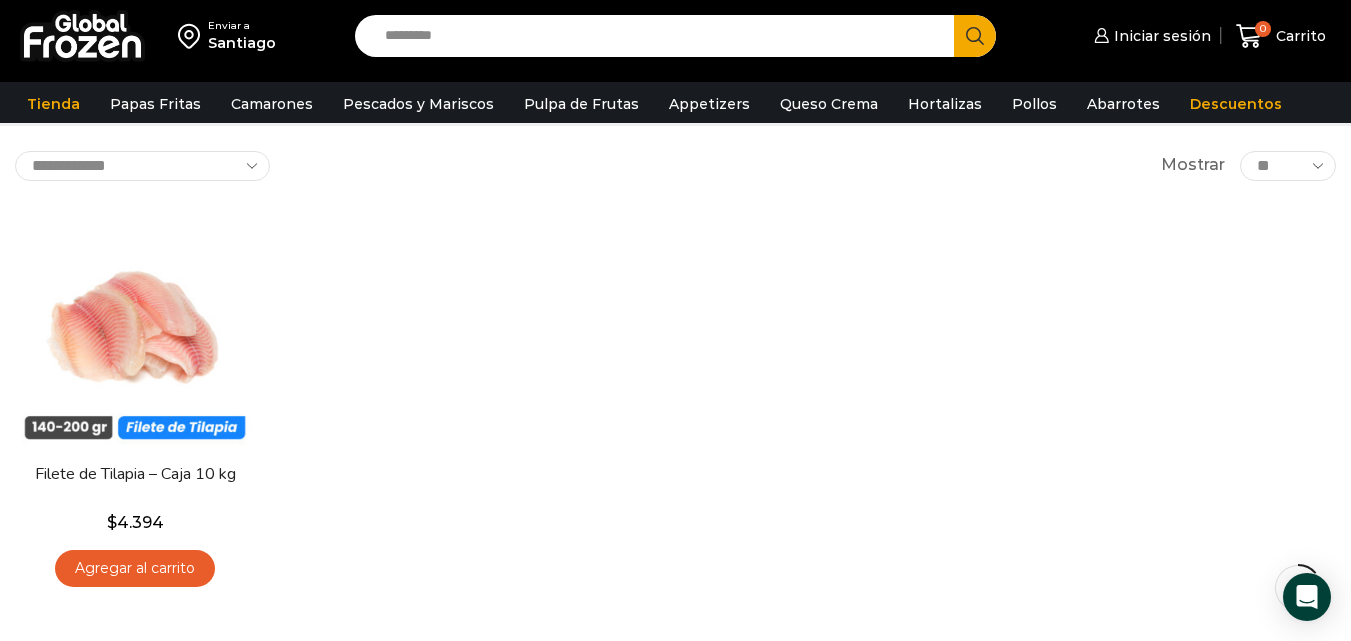 drag, startPoint x: 1360, startPoint y: 96, endPoint x: 1332, endPoint y: 147, distance: 58.18075 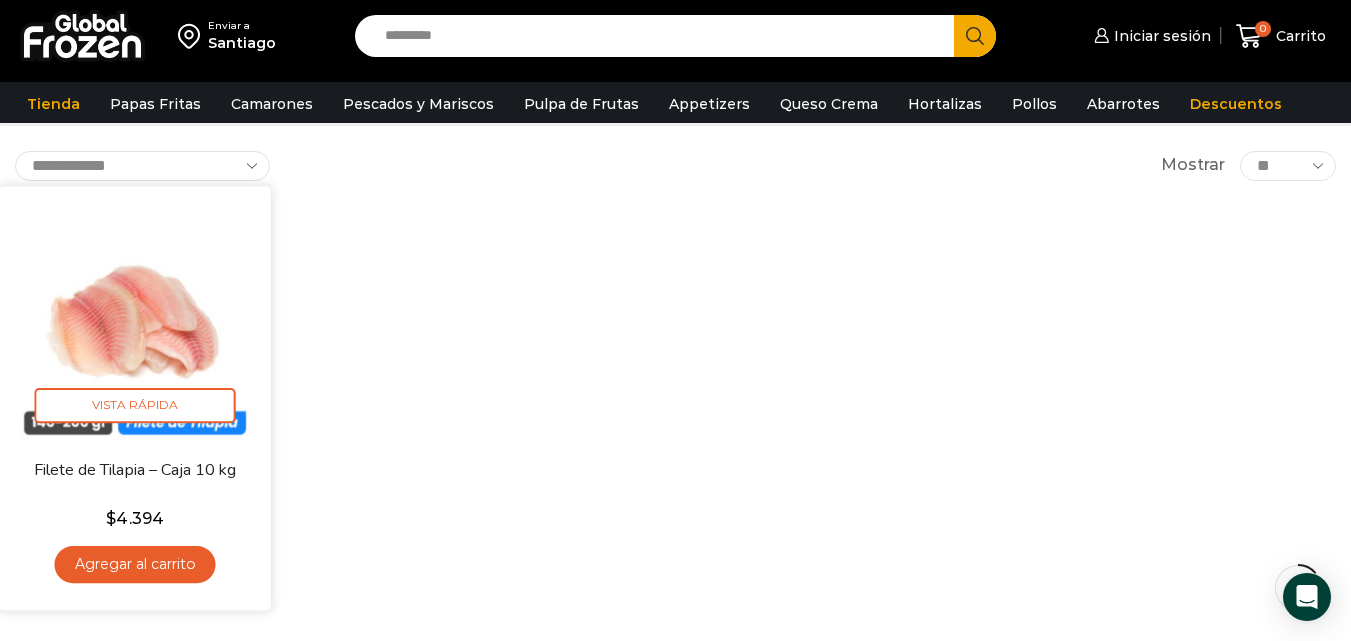 click at bounding box center (135, 322) 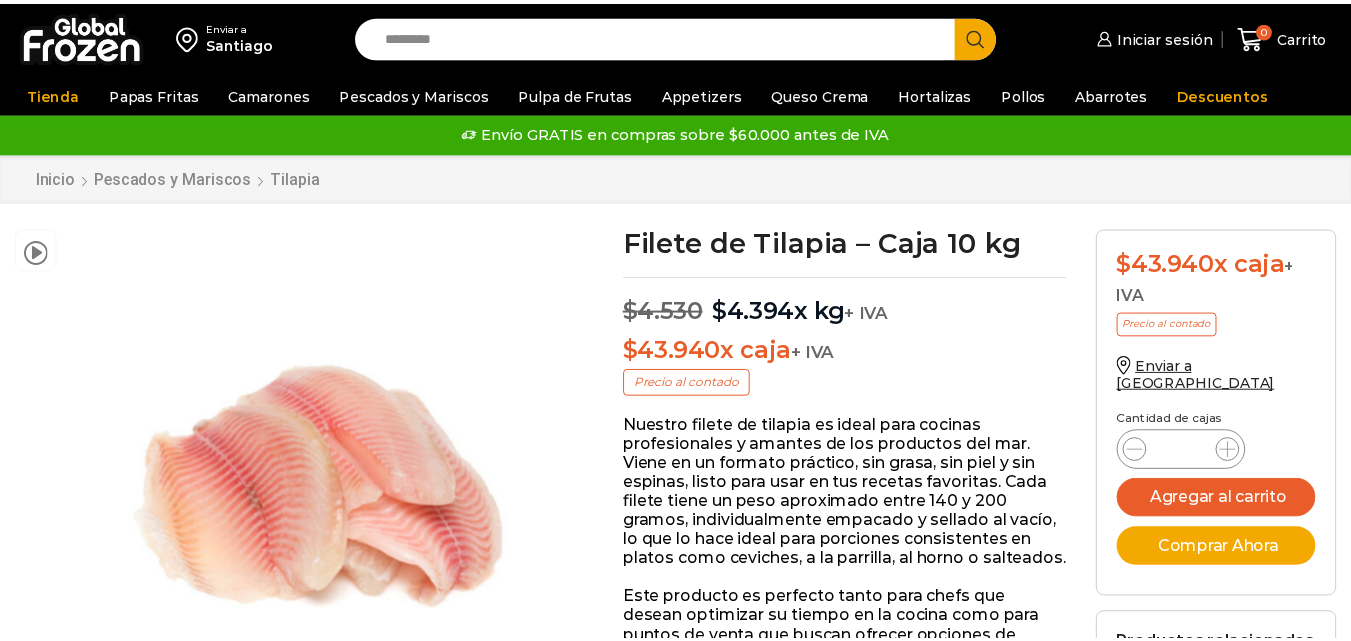 scroll, scrollTop: 0, scrollLeft: 0, axis: both 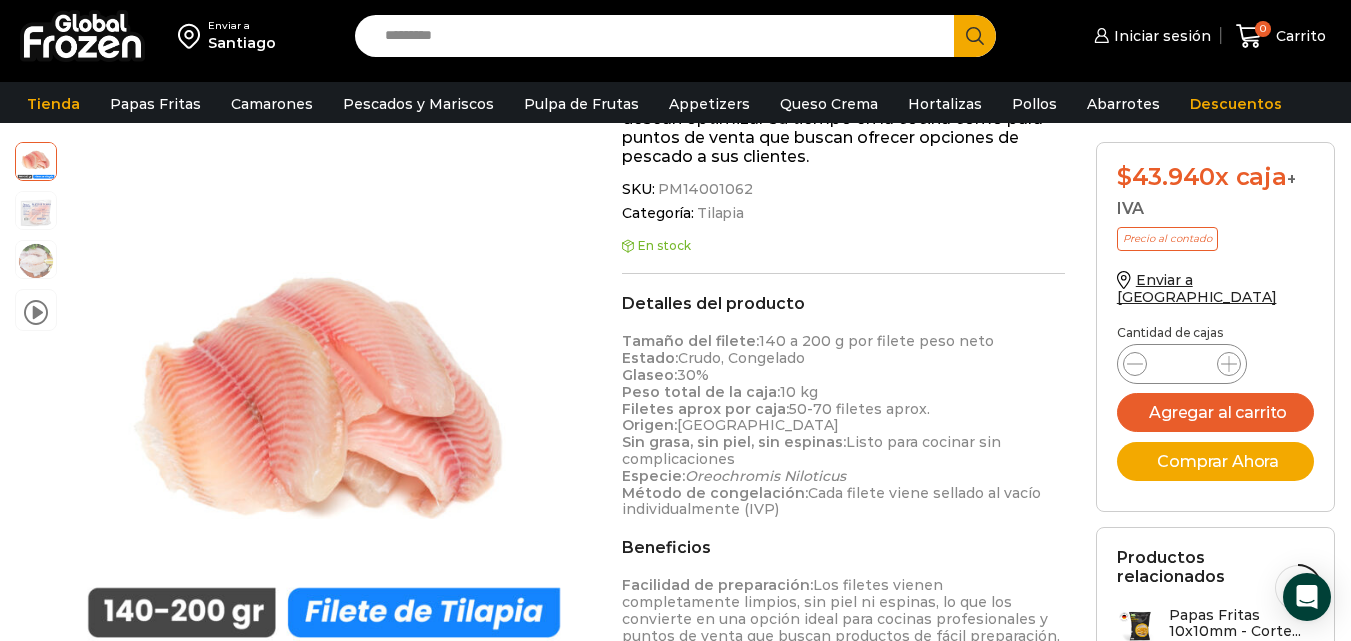 drag, startPoint x: 1359, startPoint y: 68, endPoint x: 1357, endPoint y: 189, distance: 121.016525 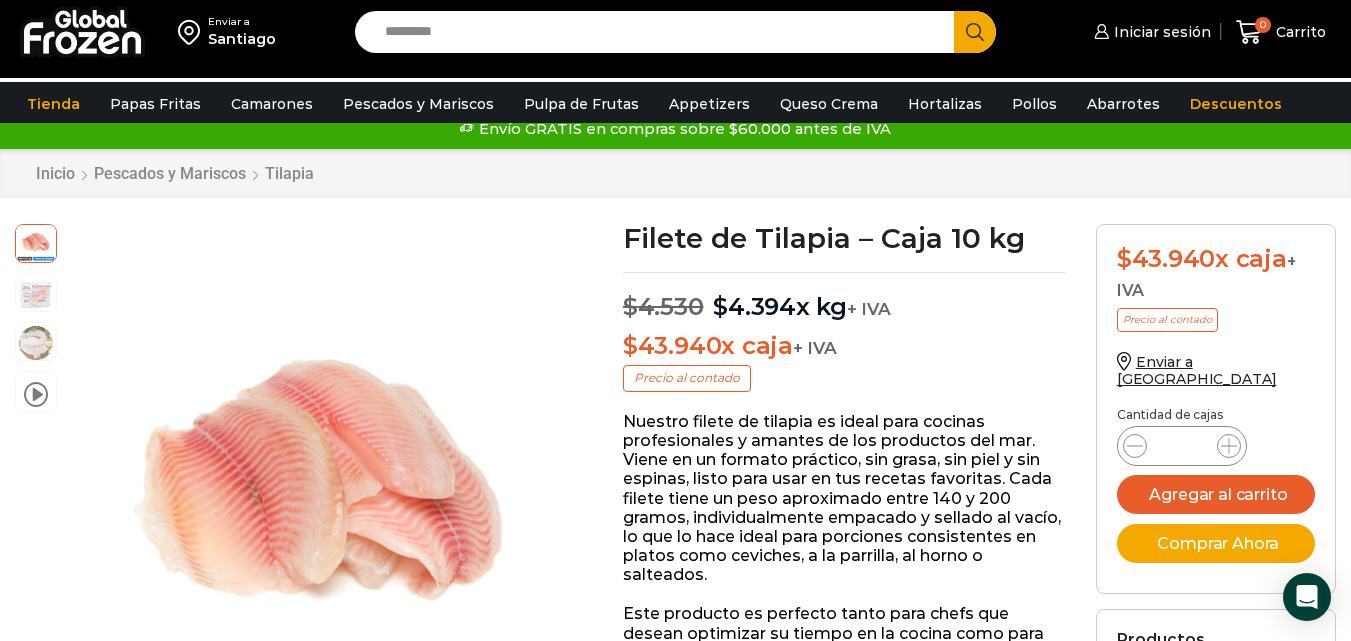 scroll, scrollTop: 0, scrollLeft: 0, axis: both 